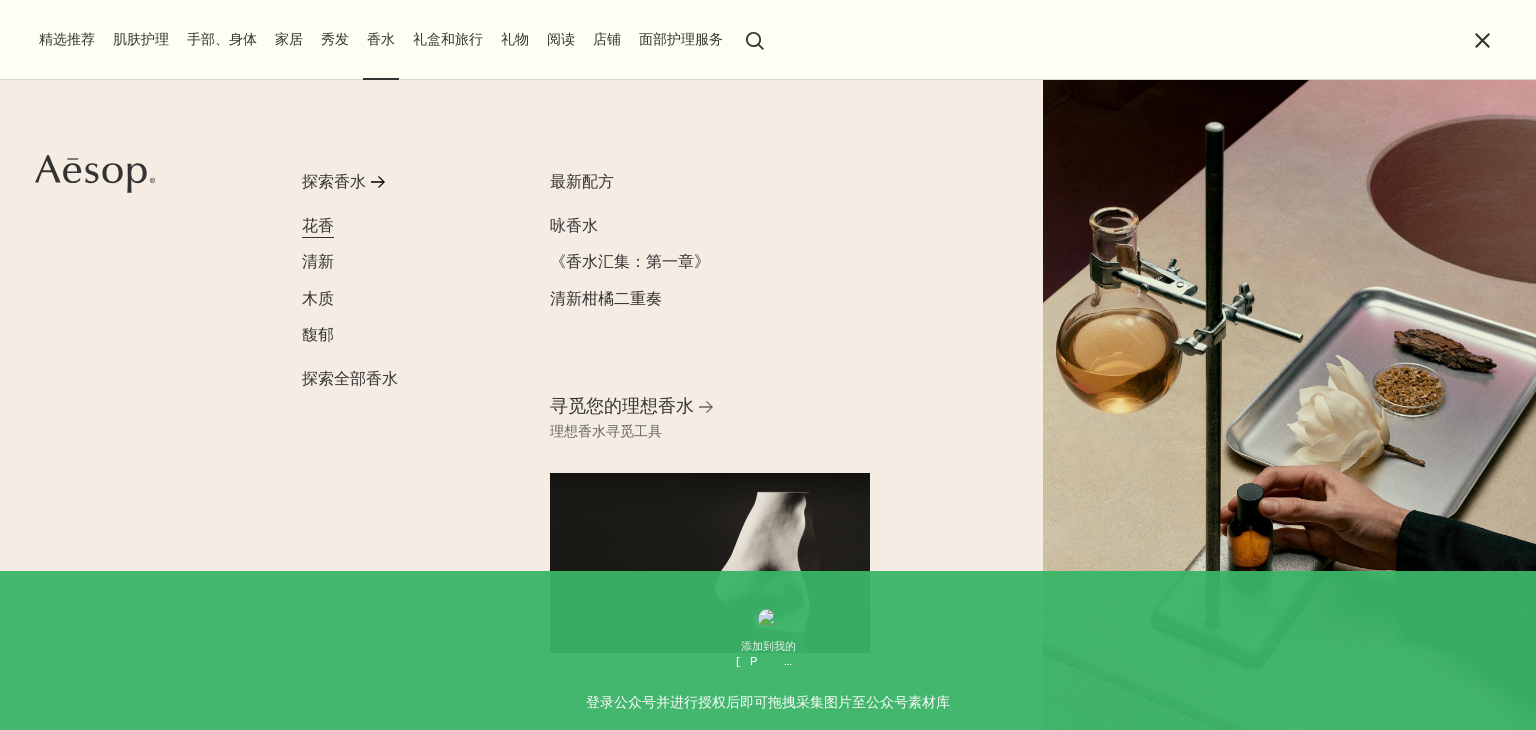 scroll, scrollTop: 0, scrollLeft: 0, axis: both 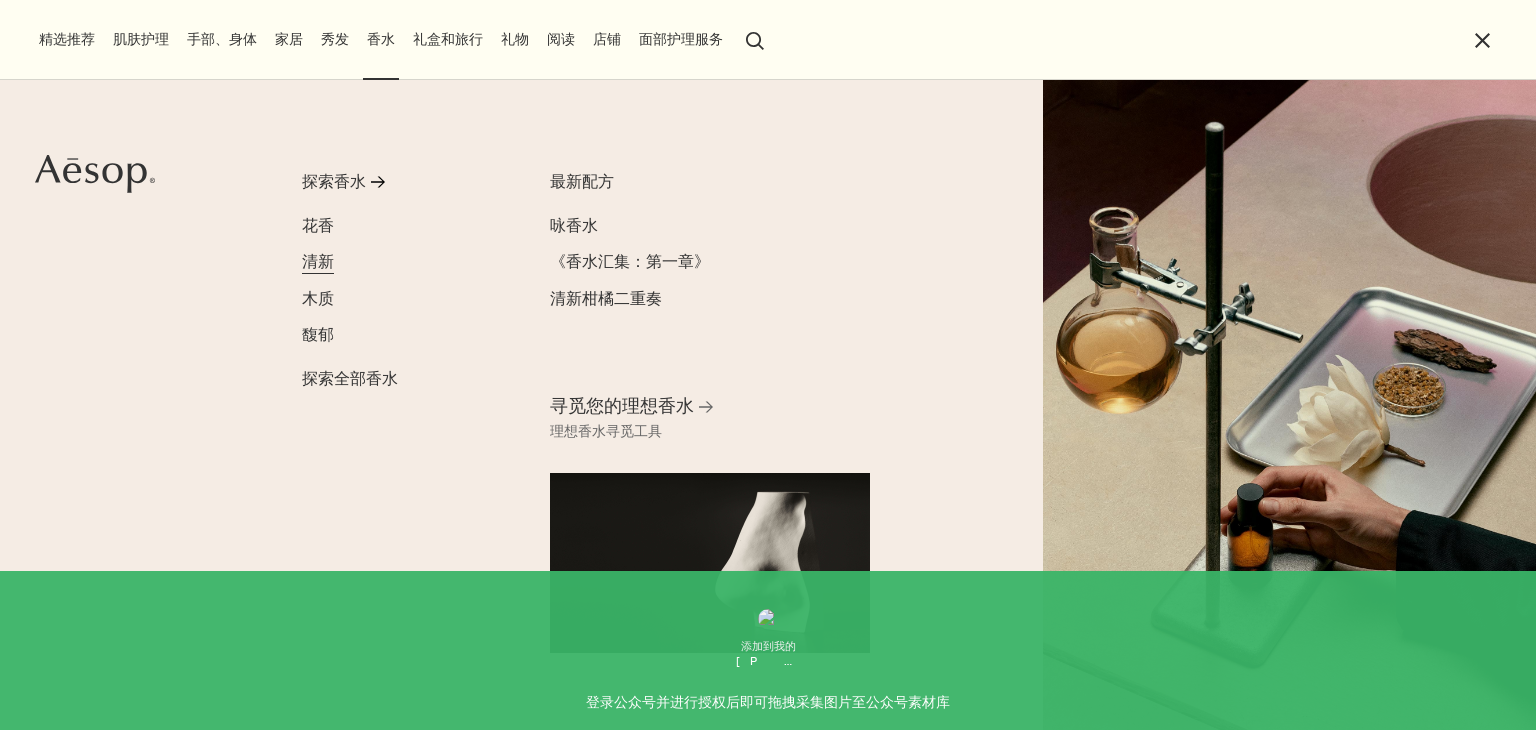 click on "清新" at bounding box center [318, 261] 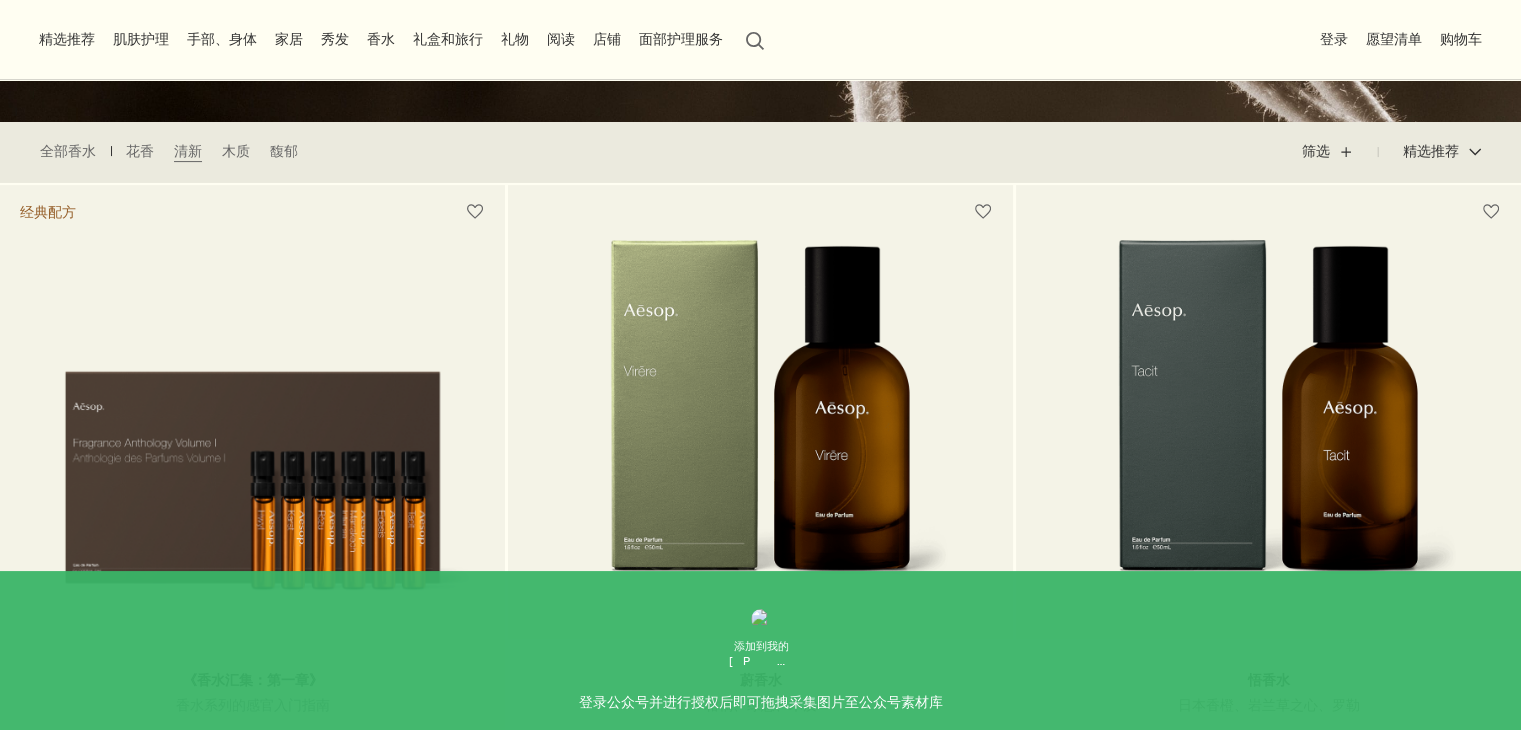 scroll, scrollTop: 0, scrollLeft: 0, axis: both 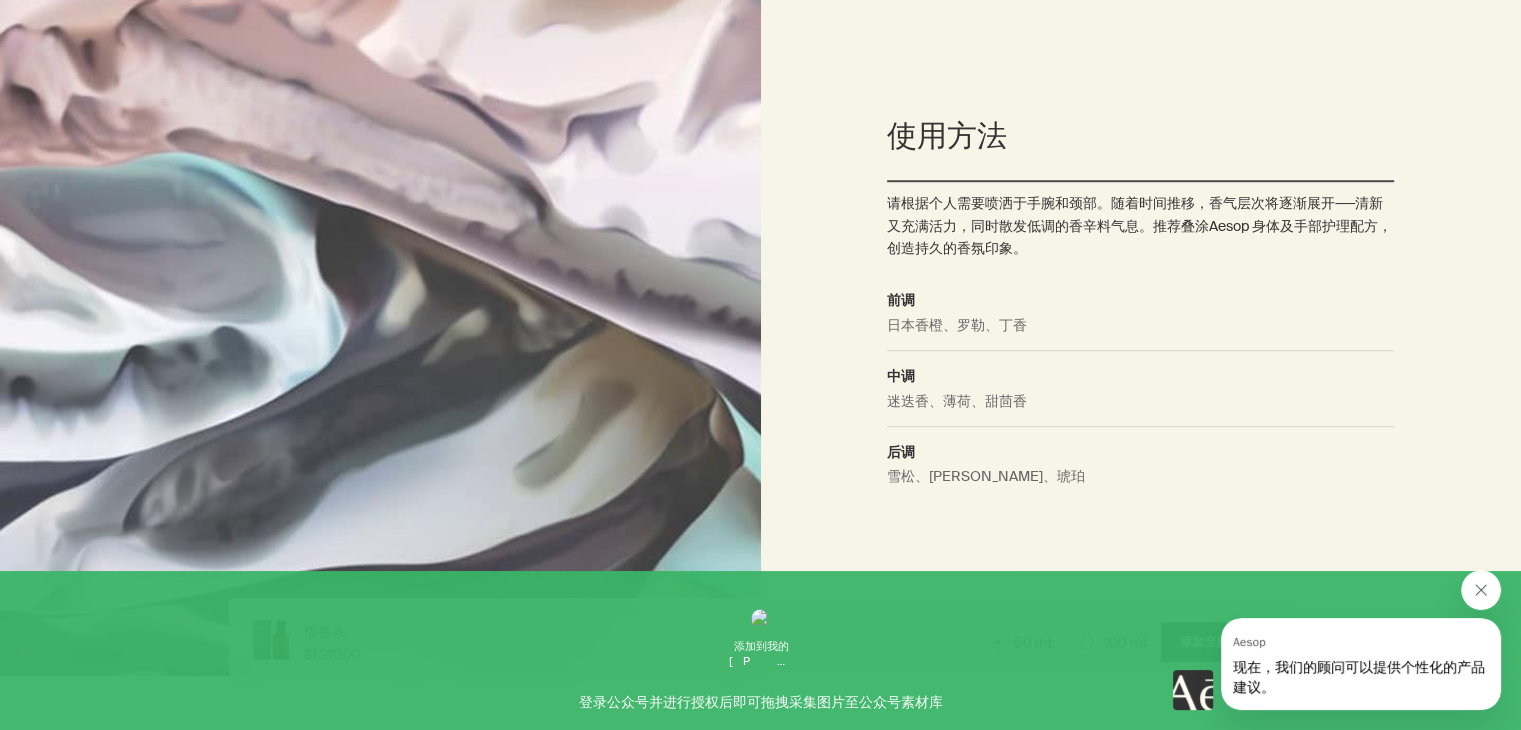 click 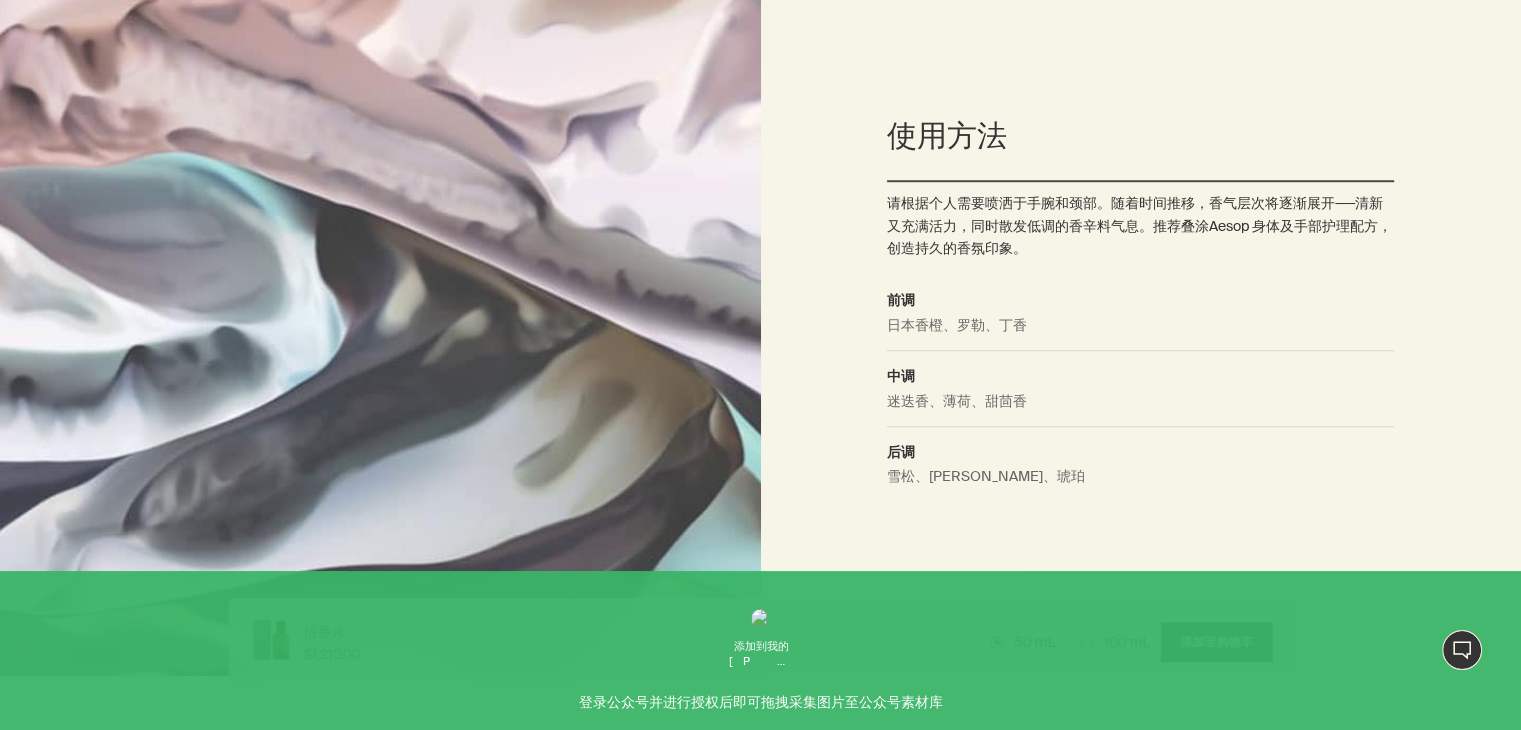 click on "使用方法 请根据个人需要喷洒于手腕和颈部。随着时间推移，香气层次将逐渐展开──清新又充满活力，同时散发低调的香辛料气息。推荐叠涂Aesop 身体及手部护理配方，创造持久的香氛印象。 前调 日本香橙、罗勒、丁香 中调 迷迭香、薄荷、甜茴香 后调 雪松、岩兰草之心、琥珀" at bounding box center (1140, 310) 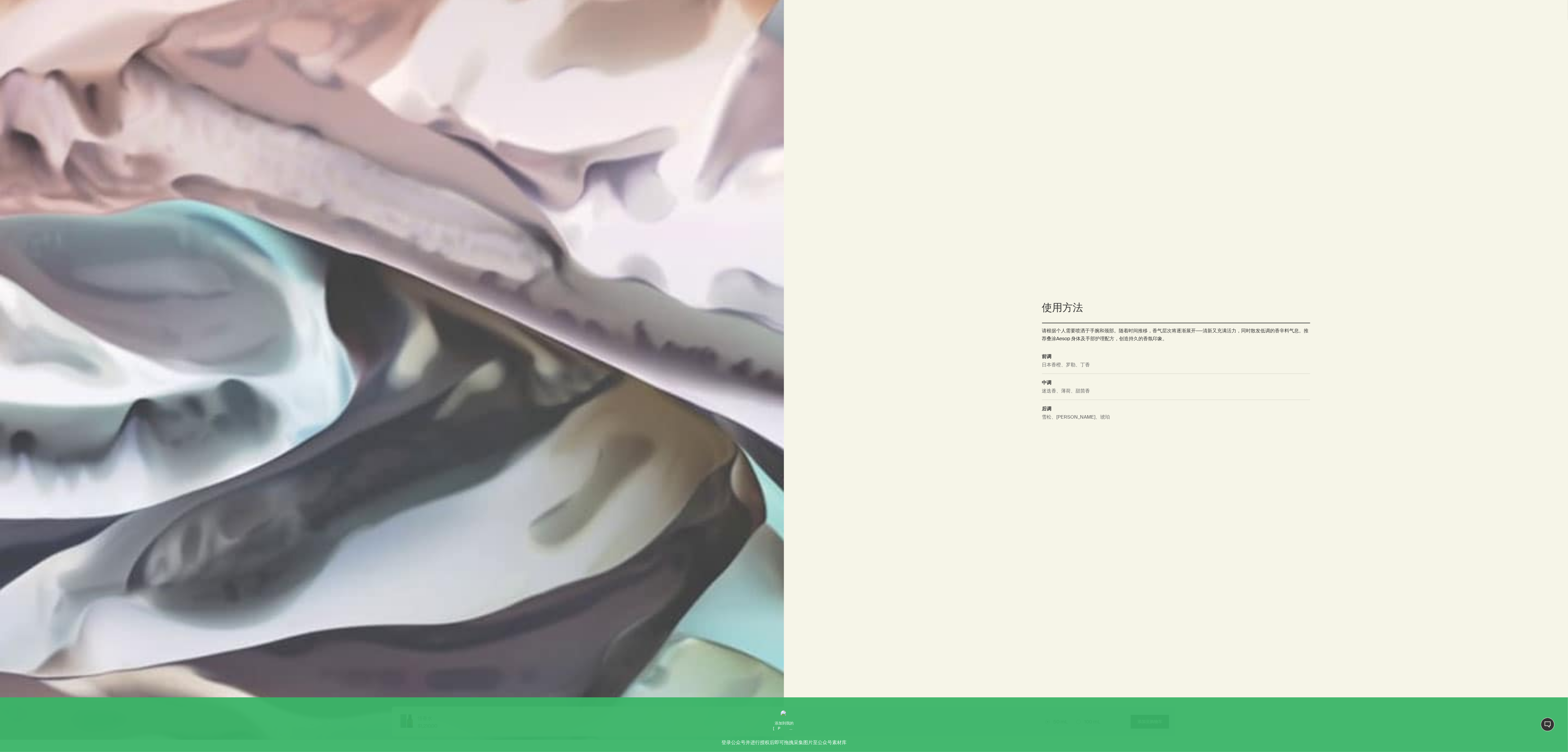 scroll, scrollTop: 799, scrollLeft: 0, axis: vertical 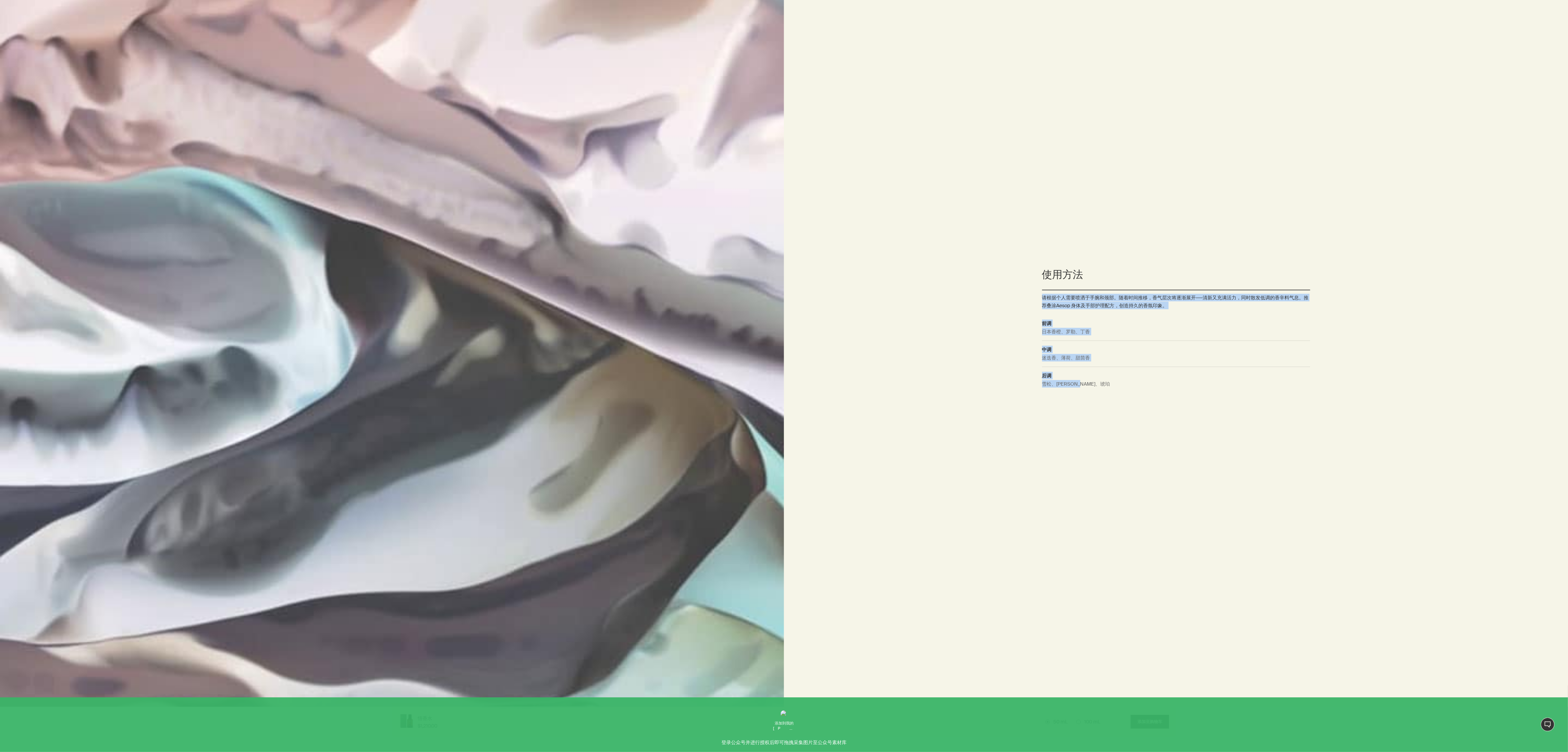 click on "雪松、[PERSON_NAME]、琥珀" at bounding box center (1176, 386) 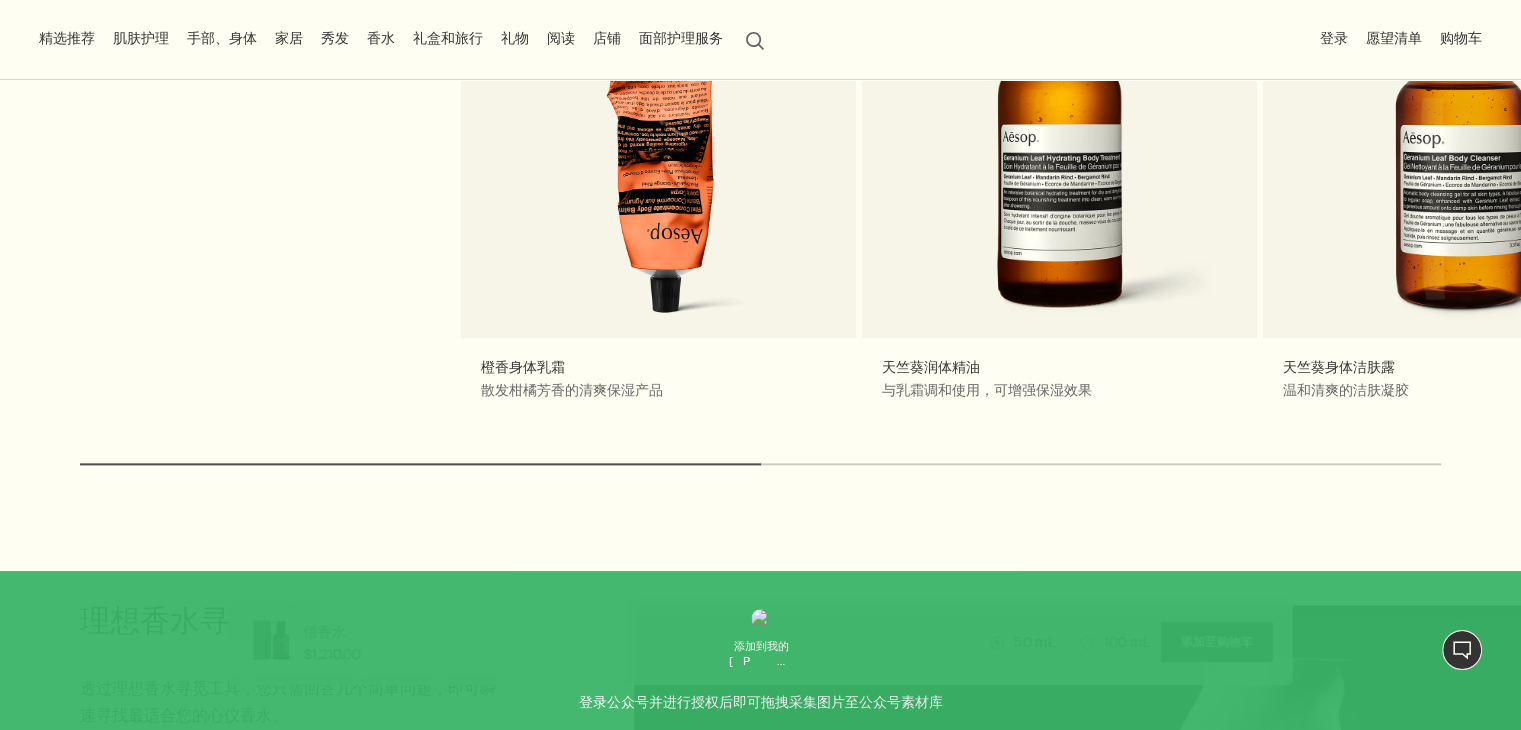 scroll, scrollTop: 2322, scrollLeft: 0, axis: vertical 